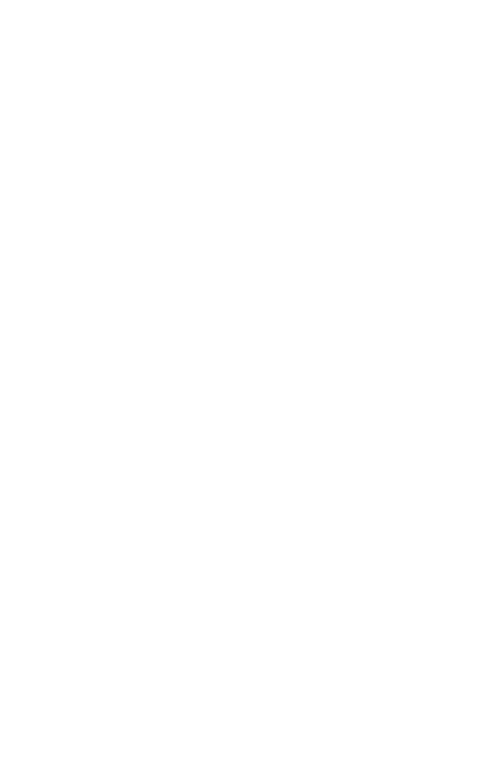 scroll, scrollTop: 0, scrollLeft: 0, axis: both 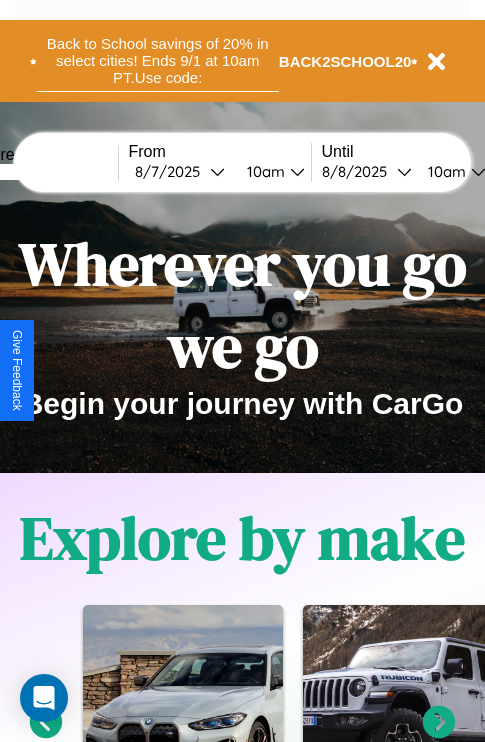 click on "Back to School savings of 20% in select cities! Ends 9/1 at 10am PT.  Use code:" at bounding box center [158, 61] 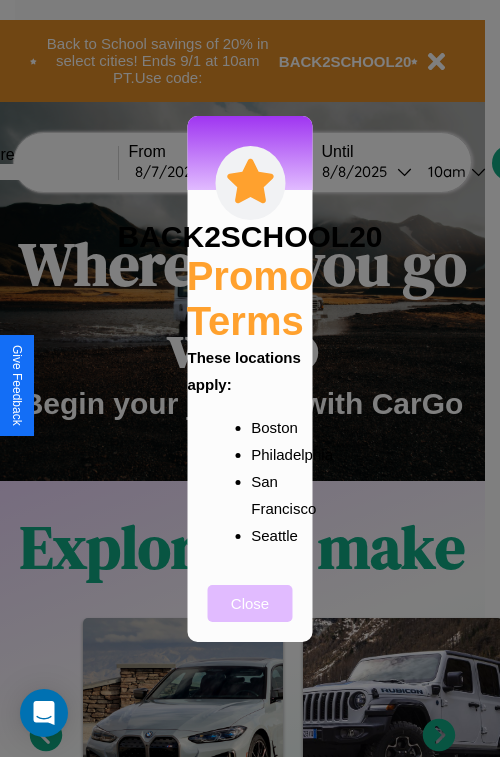 click on "Close" at bounding box center [250, 603] 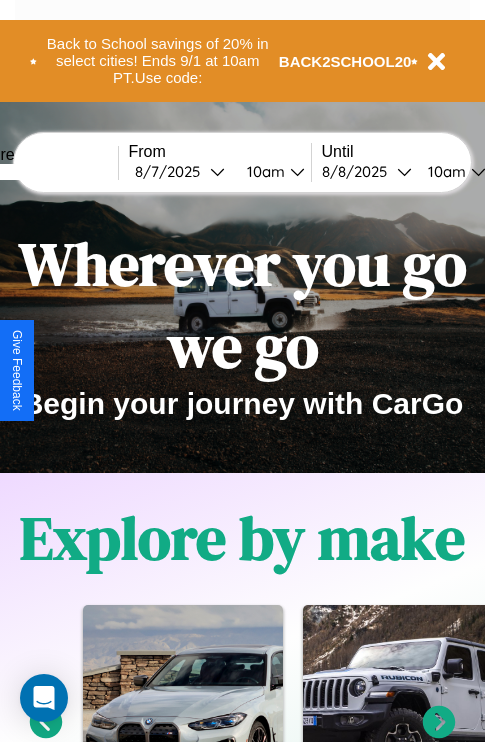 click at bounding box center (43, 172) 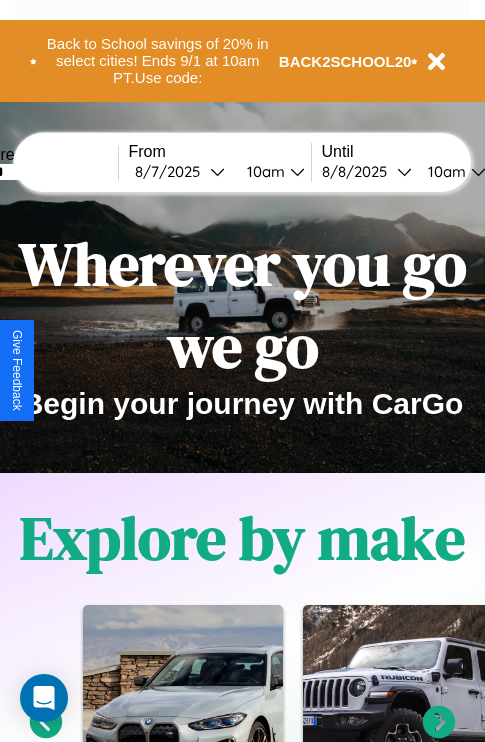 type on "******" 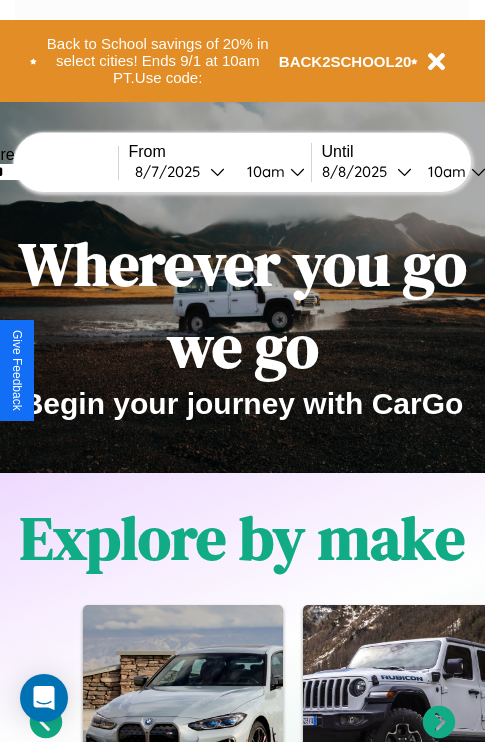 select on "****" 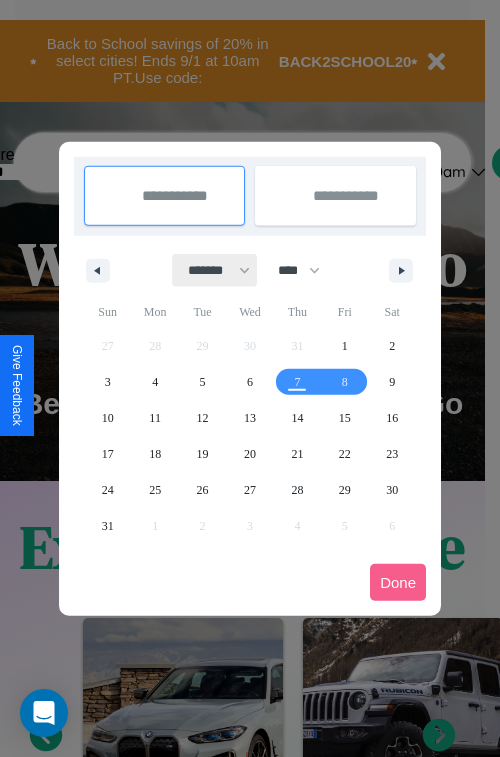 click on "******* ******** ***** ***** *** **** **** ****** ********* ******* ******** ********" at bounding box center (215, 270) 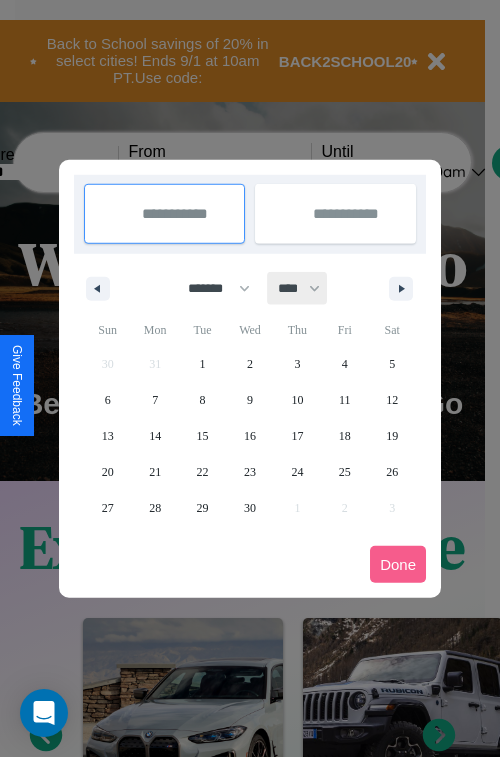 click on "**** **** **** **** **** **** **** **** **** **** **** **** **** **** **** **** **** **** **** **** **** **** **** **** **** **** **** **** **** **** **** **** **** **** **** **** **** **** **** **** **** **** **** **** **** **** **** **** **** **** **** **** **** **** **** **** **** **** **** **** **** **** **** **** **** **** **** **** **** **** **** **** **** **** **** **** **** **** **** **** **** **** **** **** **** **** **** **** **** **** **** **** **** **** **** **** **** **** **** **** **** **** **** **** **** **** **** **** **** **** **** **** **** **** **** **** **** **** **** **** ****" at bounding box center [298, 288] 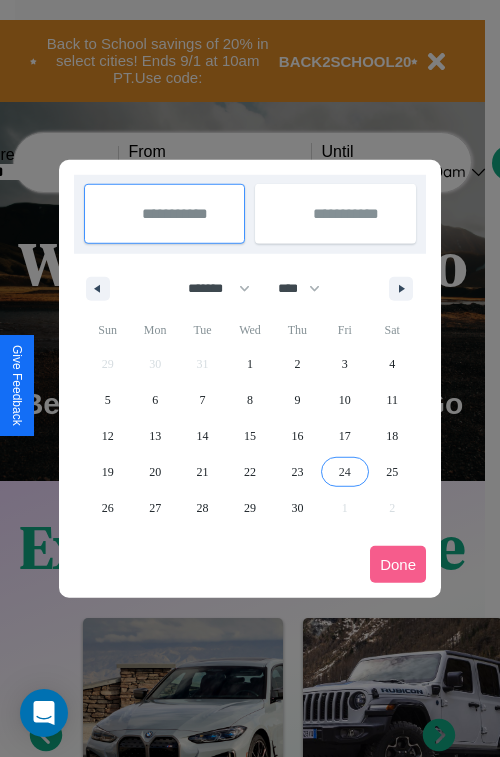 click on "24" at bounding box center [345, 472] 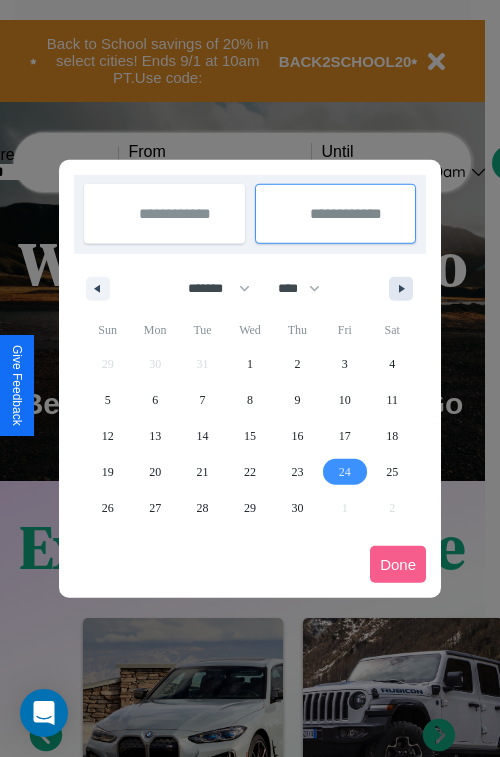 click at bounding box center [405, 289] 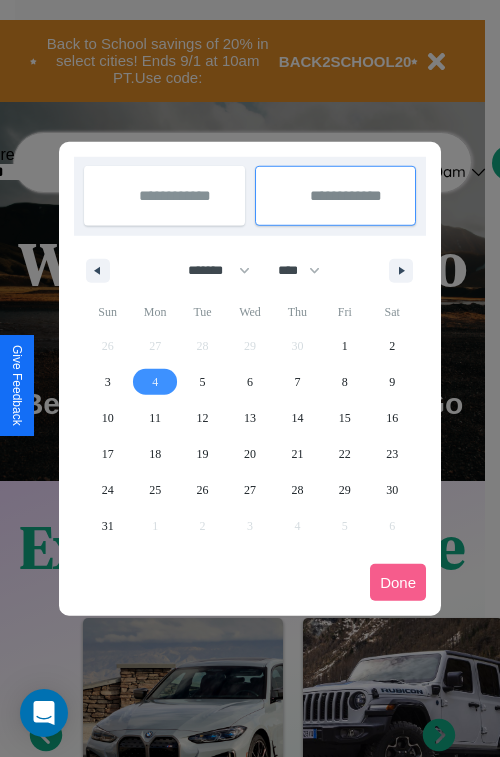 click on "4" at bounding box center (155, 382) 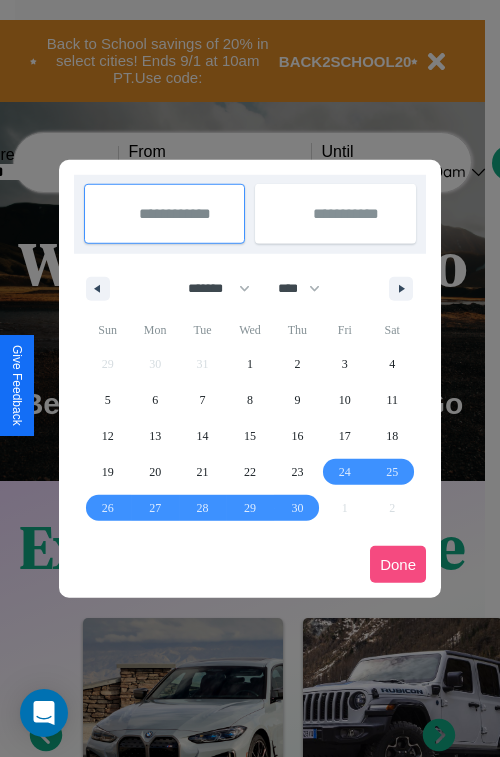 click on "Done" at bounding box center (398, 564) 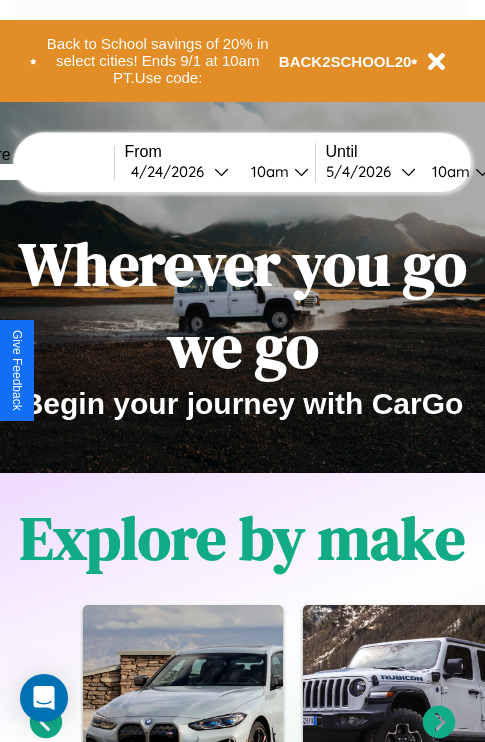 click on "10am" at bounding box center (267, 171) 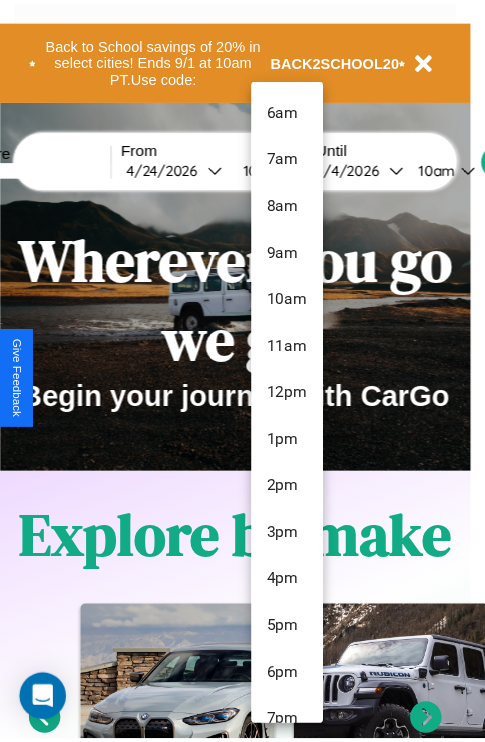 scroll, scrollTop: 115, scrollLeft: 0, axis: vertical 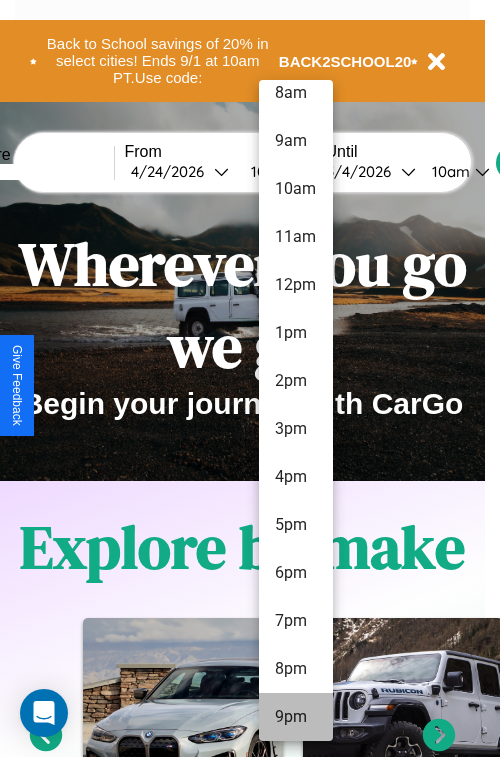 click on "9pm" at bounding box center (296, 717) 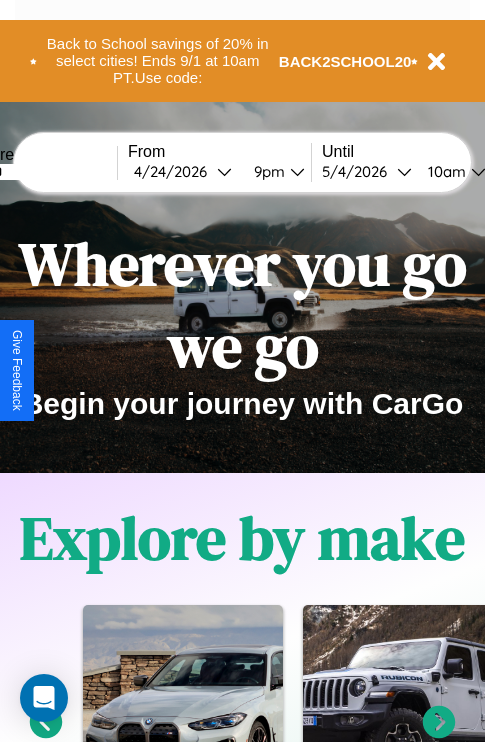 click on "10am" at bounding box center [444, 171] 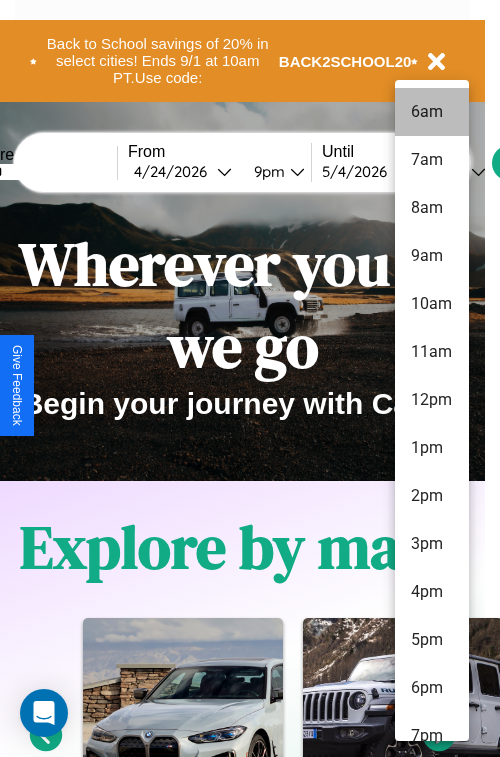 click on "6am" at bounding box center [432, 112] 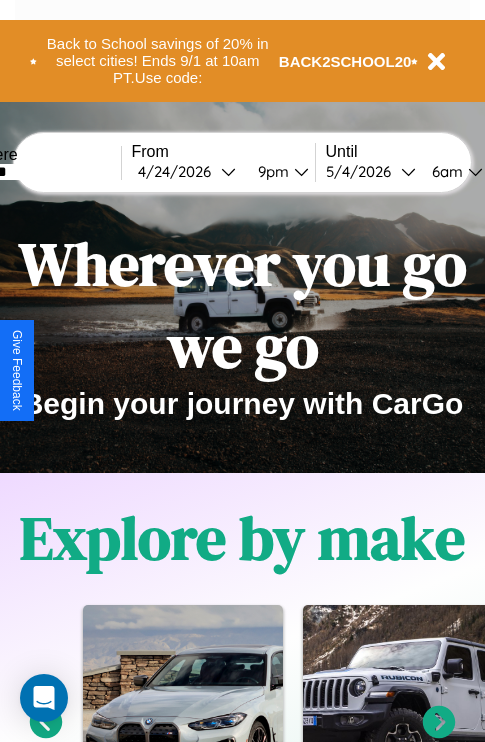 scroll, scrollTop: 0, scrollLeft: 66, axis: horizontal 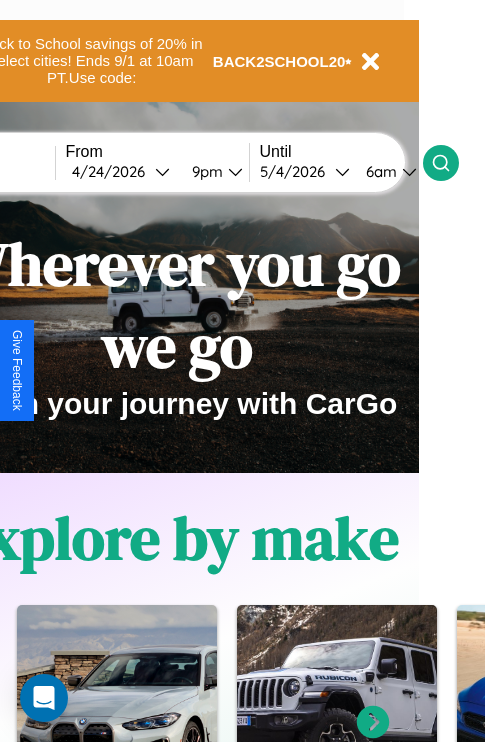 click 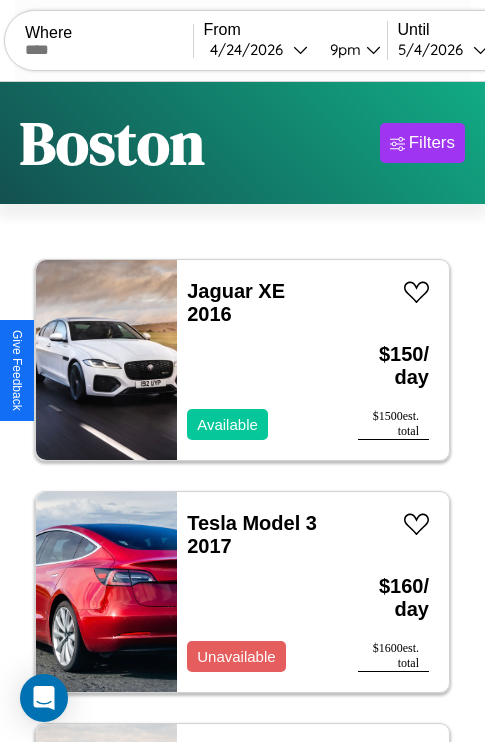 scroll, scrollTop: 94, scrollLeft: 0, axis: vertical 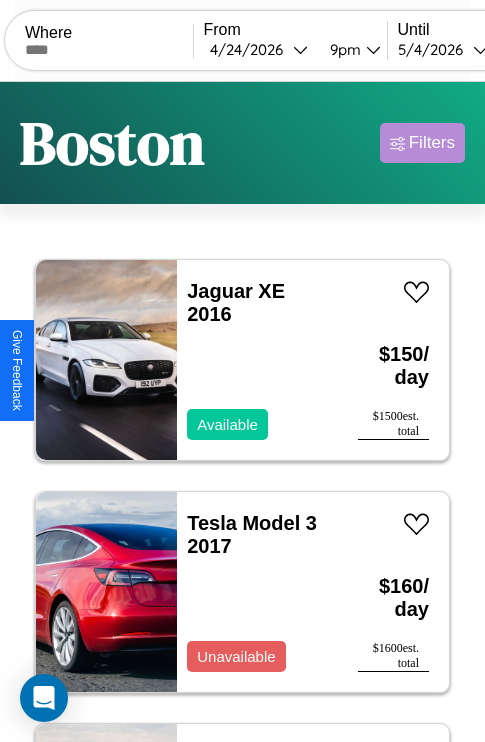 click on "Filters" at bounding box center (432, 143) 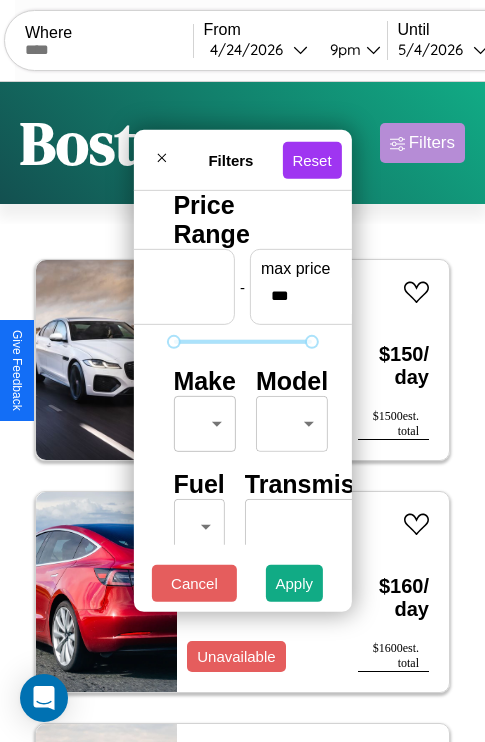 scroll, scrollTop: 162, scrollLeft: 63, axis: both 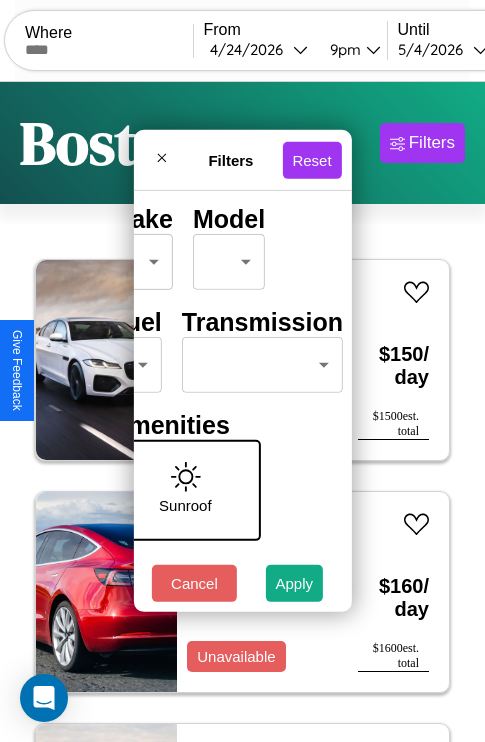 click on "CarGo Where From [DATE] [TIME] Until [DATE] [TIME] Become a Host Login Sign Up [CITY] Filters 42  cars in this area These cars can be picked up in this city. Jaguar   XE   2016 Available $ 150  / day $ 1500  est. total Tesla   Model 3   2017 Unavailable $ 160  / day $ 1600  est. total Bentley   Arnage   2014 Available $ 110  / day $ 1100  est. total Alfa Romeo   Spider   2014 Available $ 40  / day $ 400  est. total Bentley   Azure   2018 Available $ 180  / day $ 1800  est. total Buick   Skylark   2014 Available $ 80  / day $ 800  est. total Dodge   DIPLOMAT   2019 Available $ 50  / day $ 500  est. total Jaguar   XJ8   2016 Available $ 120  / day $ 1200  est. total Subaru   DL   2024 Available $ 60  / day $ 600  est. total Ferrari   488 Pista   2018 Available $ 80  / day $ 800  est. total Audi   Q8   2019 Unavailable $ 130  / day $ 1300  est. total Jeep   Comanche   2018 Available $ 120  / day $ 1200  est. total Acura   RDX   2014 Available $ 130  / day $ 1300  est. total Ferrari   Portofino M   2019 $" at bounding box center [242, 412] 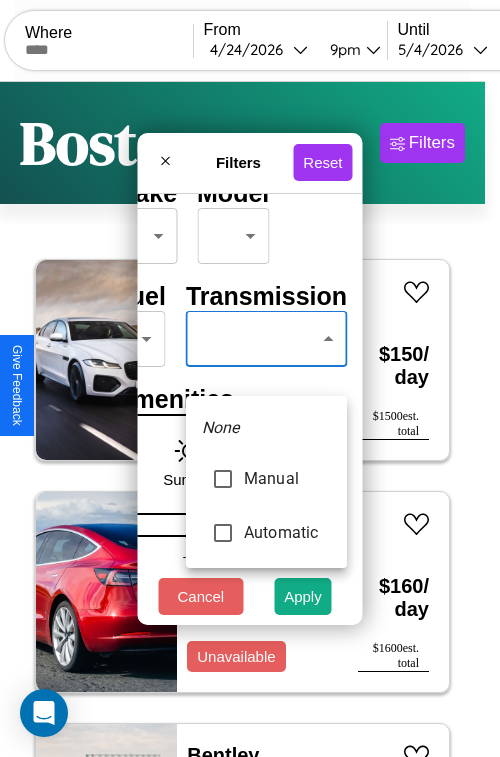 type on "*********" 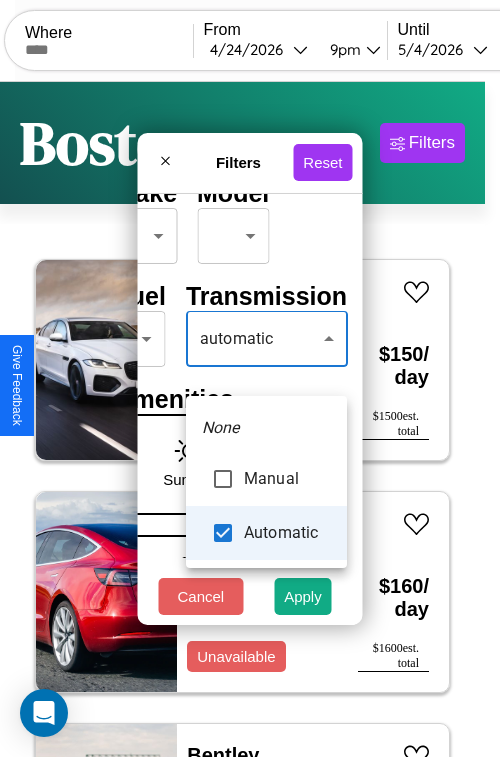 click at bounding box center (250, 378) 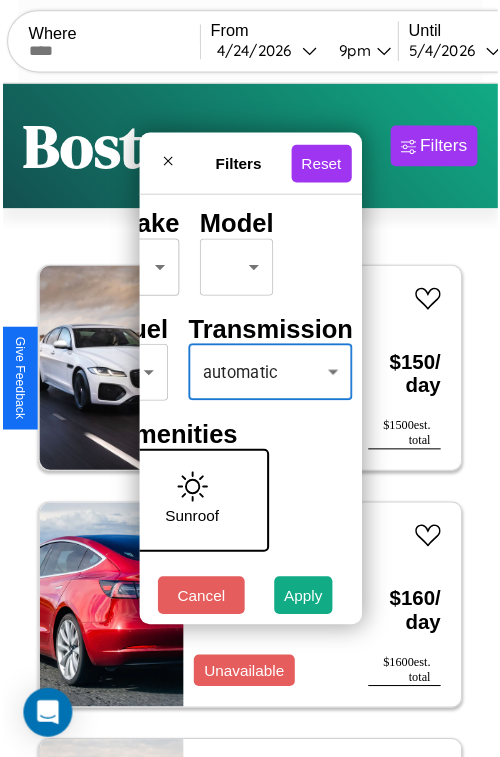 scroll, scrollTop: 59, scrollLeft: 40, axis: both 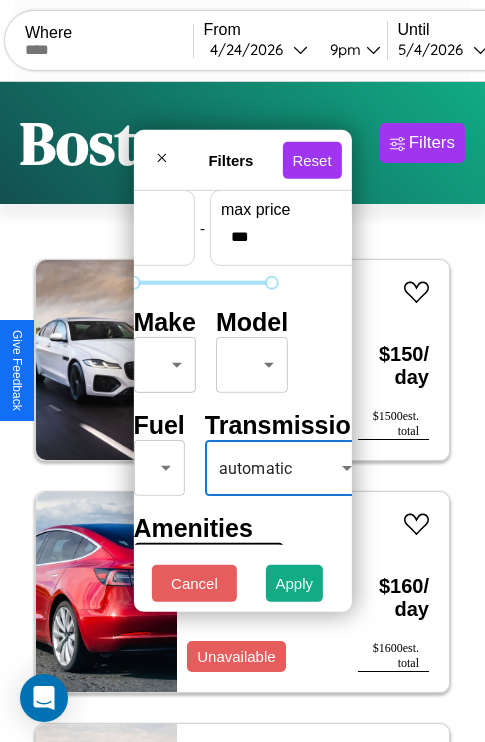 click on "CarGo Where From [DATE] [TIME] Until [DATE] [TIME] Become a Host Login Sign Up [CITY] Filters 42  cars in this area These cars can be picked up in this city. Jaguar   XE   2016 Available $ 150  / day $ 1500  est. total Tesla   Model 3   2017 Unavailable $ 160  / day $ 1600  est. total Bentley   Arnage   2014 Available $ 110  / day $ 1100  est. total Alfa Romeo   Spider   2014 Available $ 40  / day $ 400  est. total Bentley   Azure   2018 Available $ 180  / day $ 1800  est. total Buick   Skylark   2014 Available $ 80  / day $ 800  est. total Dodge   DIPLOMAT   2019 Available $ 50  / day $ 500  est. total Jaguar   XJ8   2016 Available $ 120  / day $ 1200  est. total Subaru   DL   2024 Available $ 60  / day $ 600  est. total Ferrari   488 Pista   2018 Available $ 80  / day $ 800  est. total Audi   Q8   2019 Unavailable $ 130  / day $ 1300  est. total Jeep   Comanche   2018 Available $ 120  / day $ 1200  est. total Acura   RDX   2014 Available $ 130  / day $ 1300  est. total Ferrari   Portofino M   2019 $" at bounding box center [242, 412] 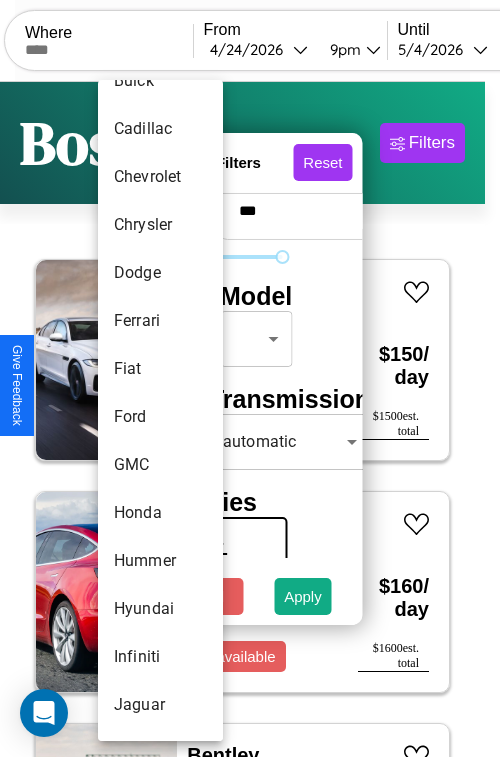 scroll, scrollTop: 565, scrollLeft: 0, axis: vertical 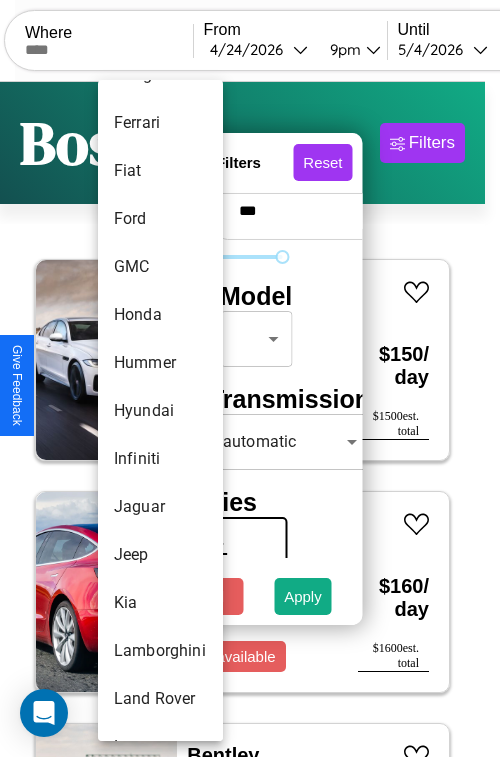 click on "Hyundai" at bounding box center (160, 411) 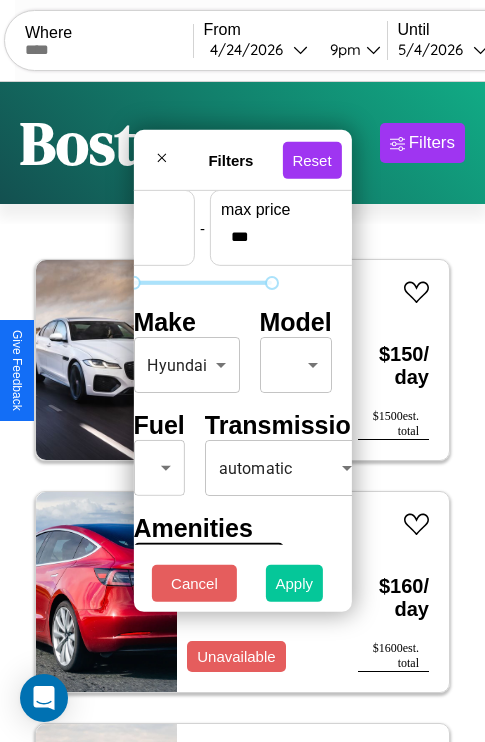 click on "Apply" at bounding box center [295, 583] 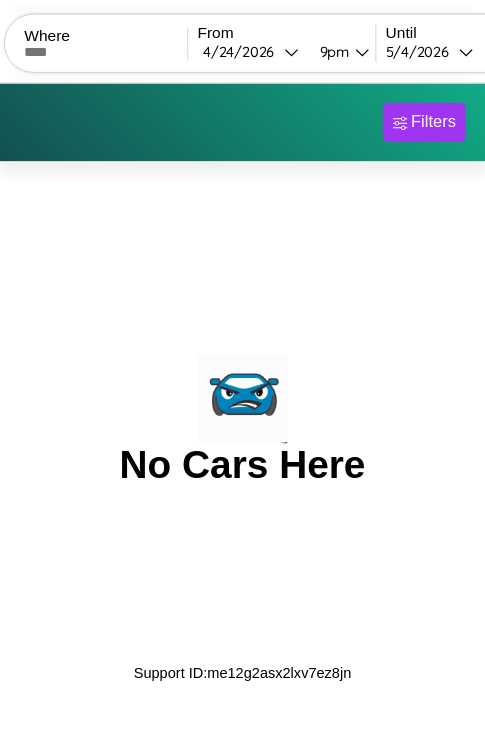 scroll, scrollTop: 0, scrollLeft: 0, axis: both 